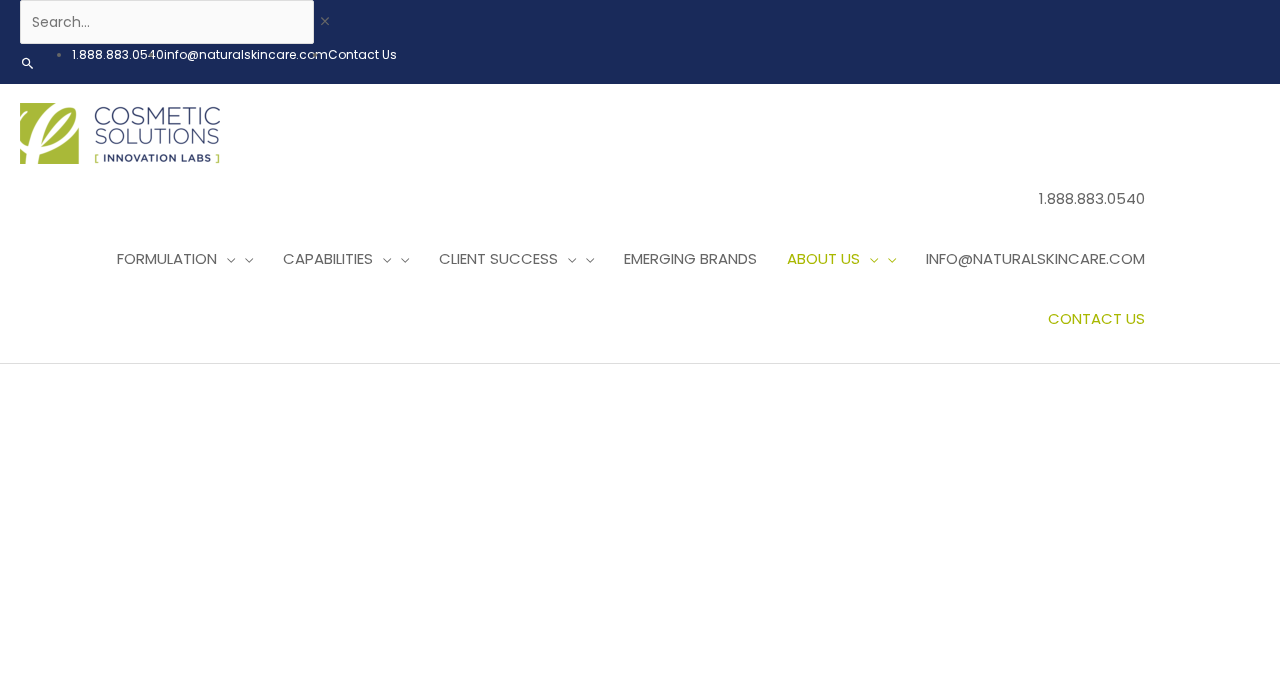 scroll, scrollTop: 106, scrollLeft: 0, axis: vertical 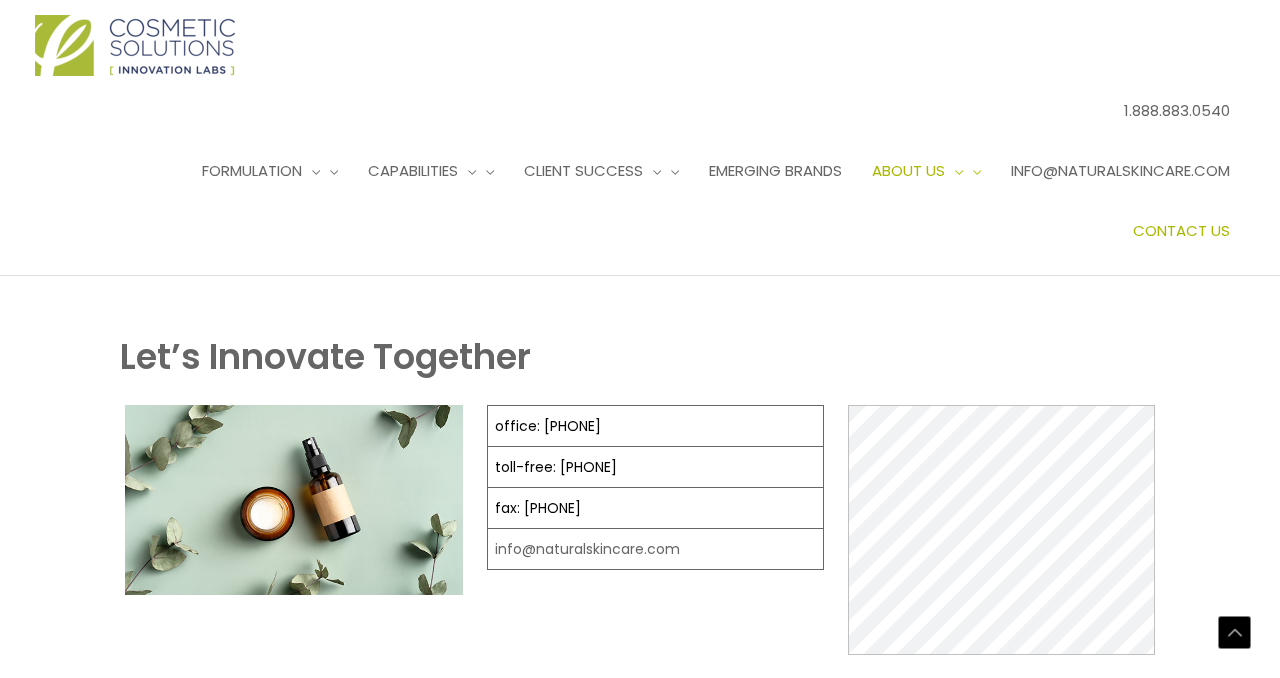 click on "First Name" at bounding box center (289, 804) 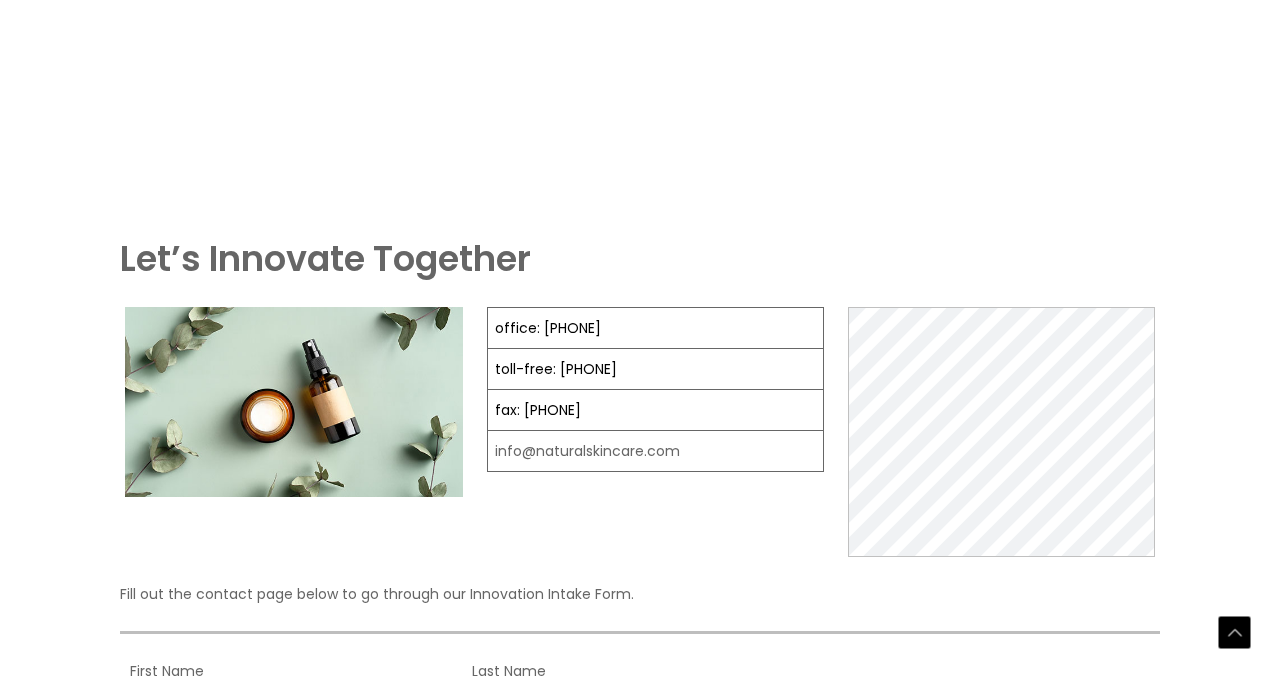 scroll, scrollTop: 571, scrollLeft: 0, axis: vertical 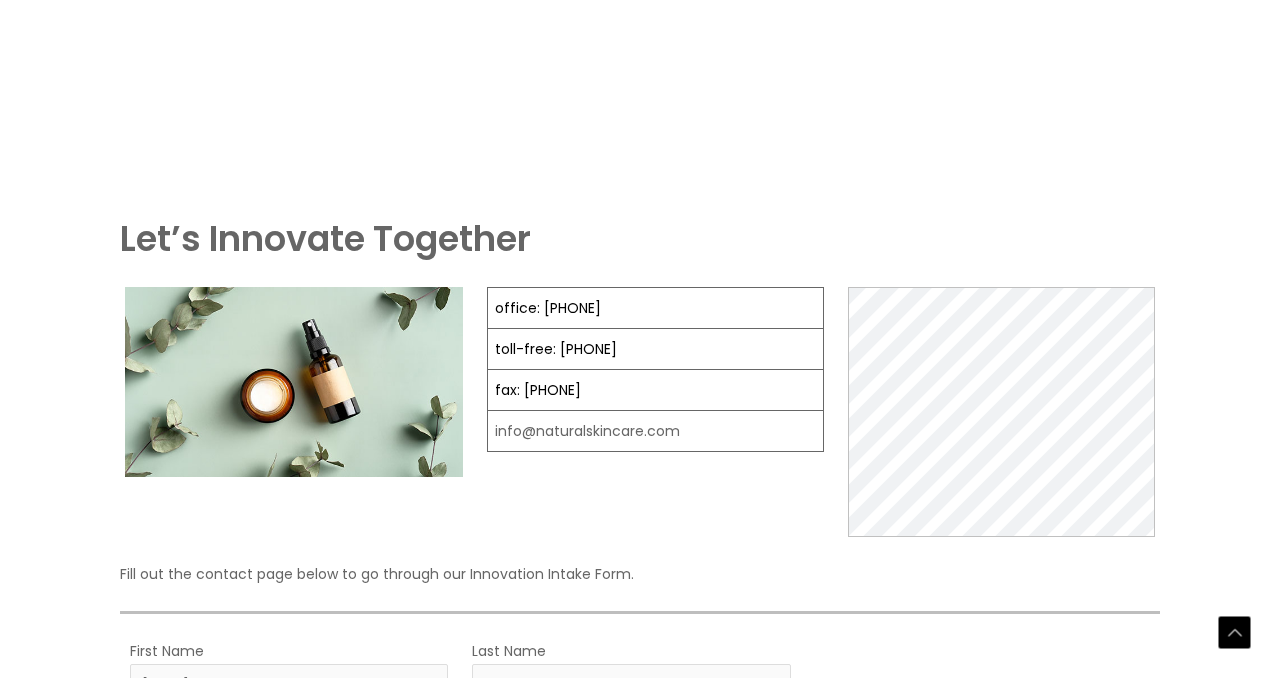 click at bounding box center [460, 1169] 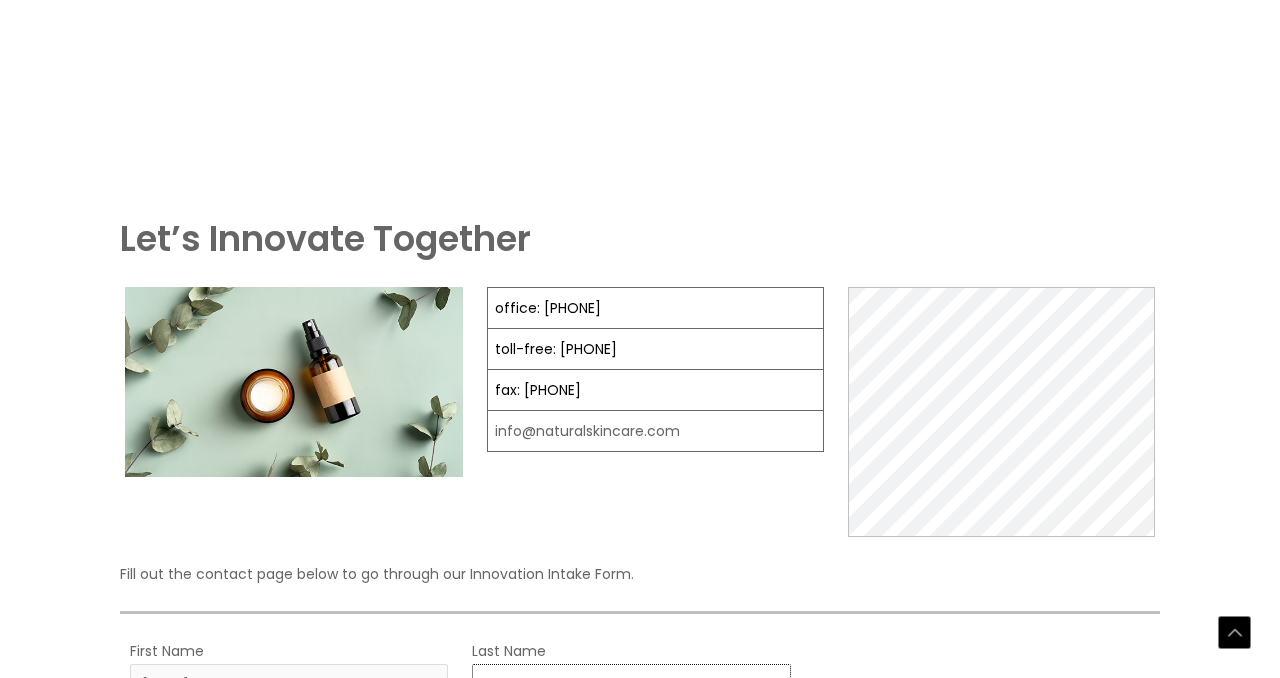 click on "Gh" at bounding box center [631, 686] 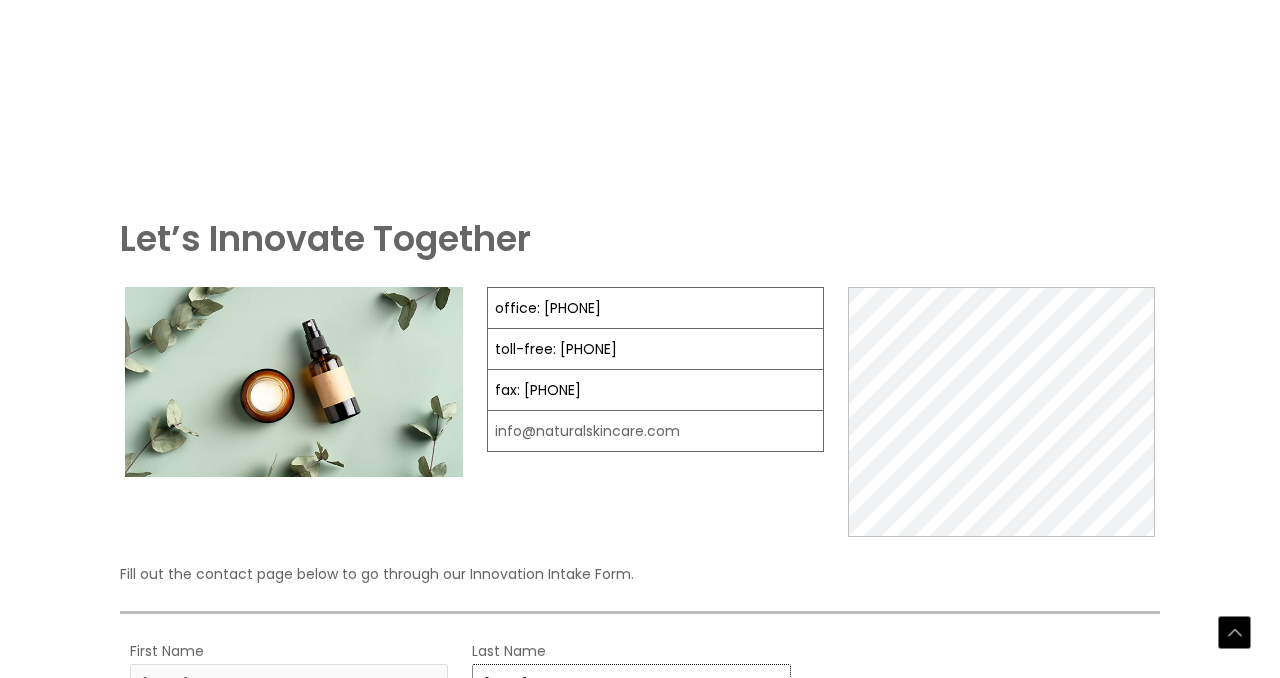 type on "[LAST]" 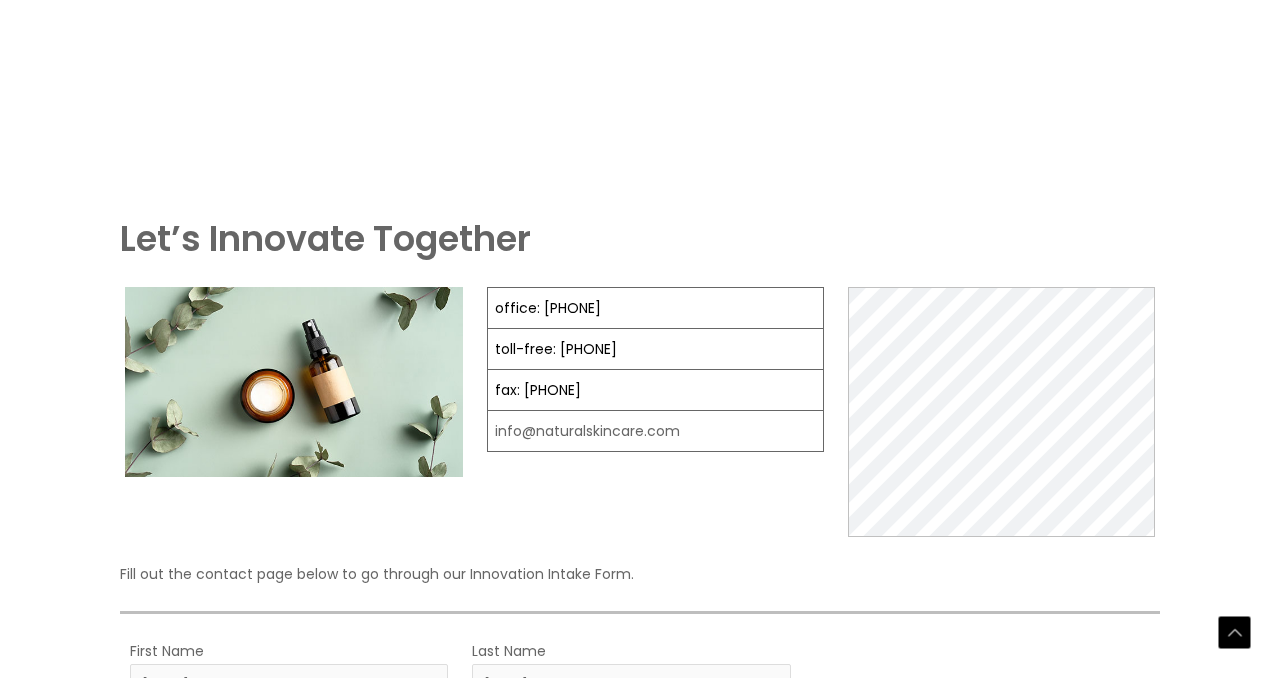 click on "Country:
Select country United States Afghanistan Aland Islands Albania Algeria Andorra American Samoa Angola Anguilla Antarctica Antigua and Barbuda Argentina Armenia Aruba Australia Austria Azerbaijan Bahamas Bahrain Bangladesh Barbados Belarus Belgium Belize Benin Bermuda Bhutan Bolivia Bonaire, Saint Eustatius and Saba Bosnia and Herzegovina Botswana Bouvet Island Brazil British Indian Ocean Territory Brunei Darussalam Bulgaria Burkina Faso Burundi Cambodia Cameroon Canada Cape Verde Cayman Islands Central African Republic CCeuta and Melilla Chad Chile China Christmas Island Cocos (Keeling) Islands Colombia Comoros Congo, Republic of Congo, Democratic Republic of Cook Islands Costa Rica Cote d'Ivoire Croatia/Hrvatska Cuba Curaçao Cyprus Czech Republic Denmark Djibouti Dominica Dominican Republic East Timor Ecuador Egypt El Salvador Equatorial Guinea Eritrea Estonia" at bounding box center (289, 924) 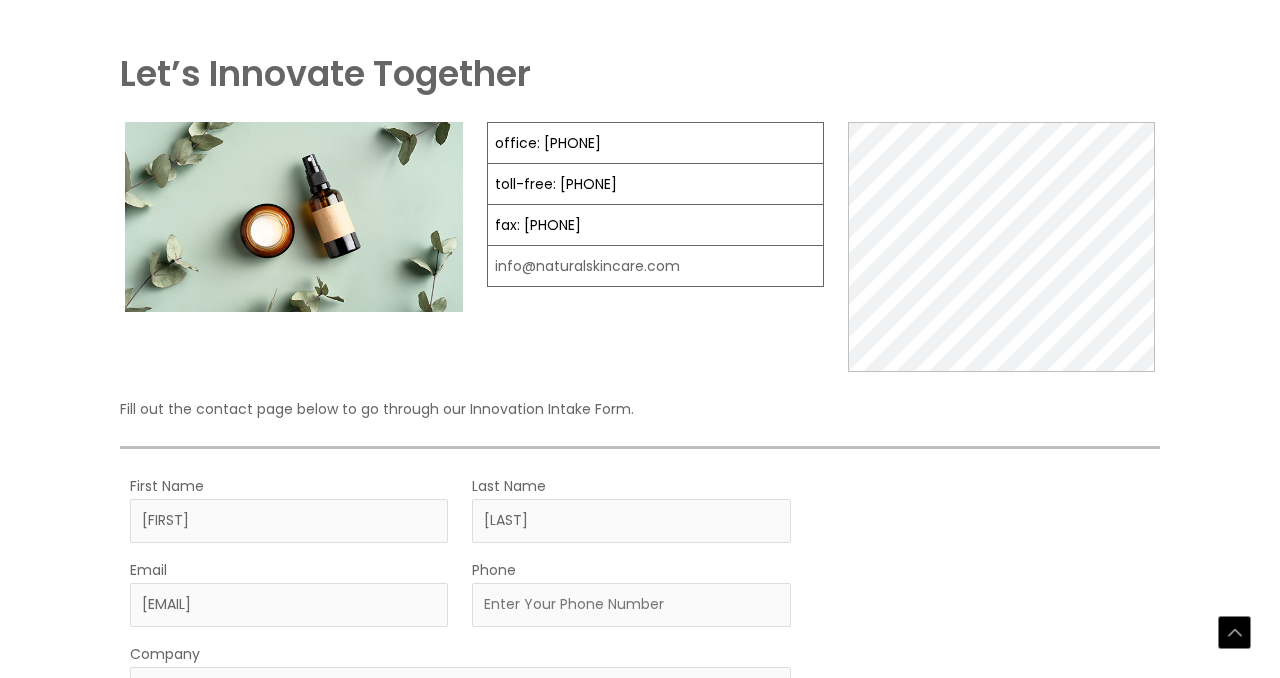 scroll, scrollTop: 657, scrollLeft: 0, axis: vertical 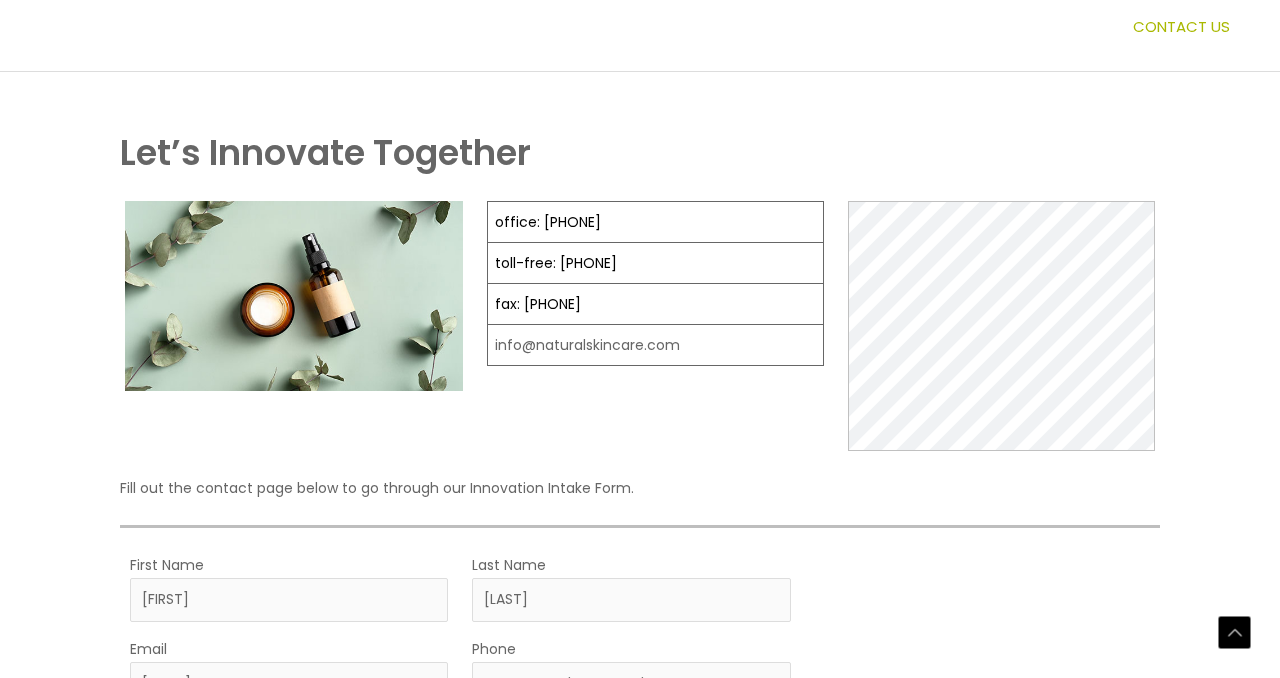 click on "Company" at bounding box center [460, 768] 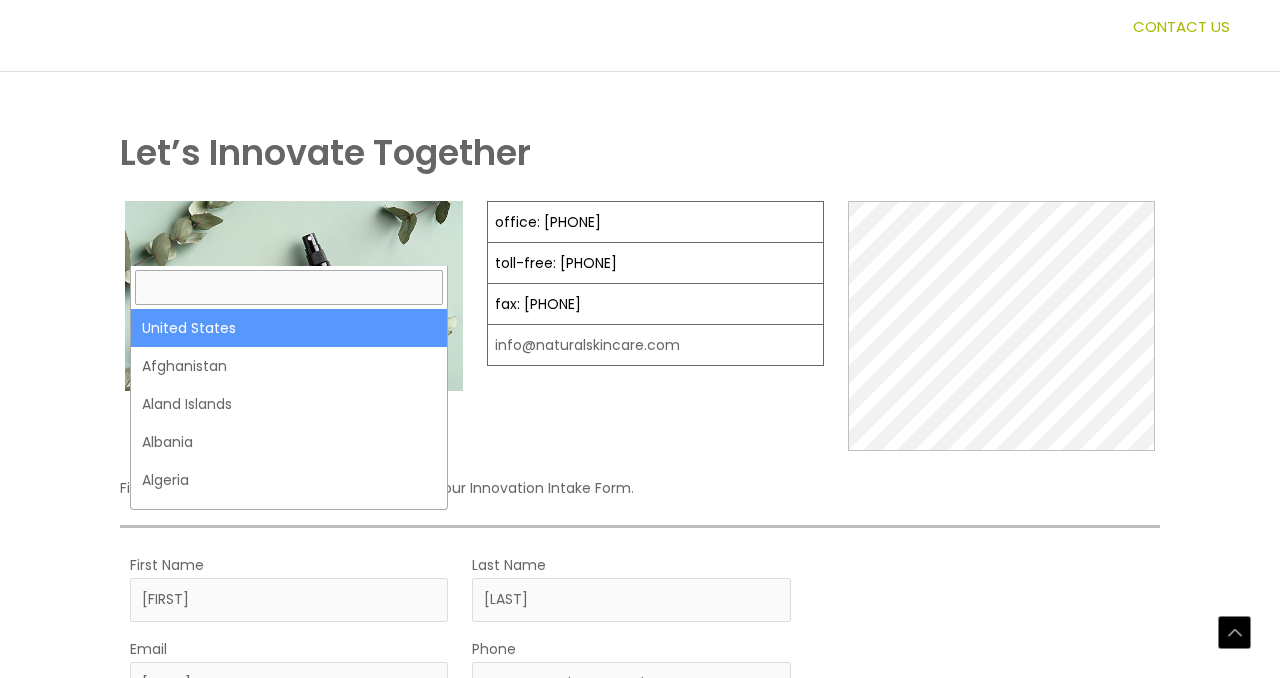click on "Country" at bounding box center [289, 850] 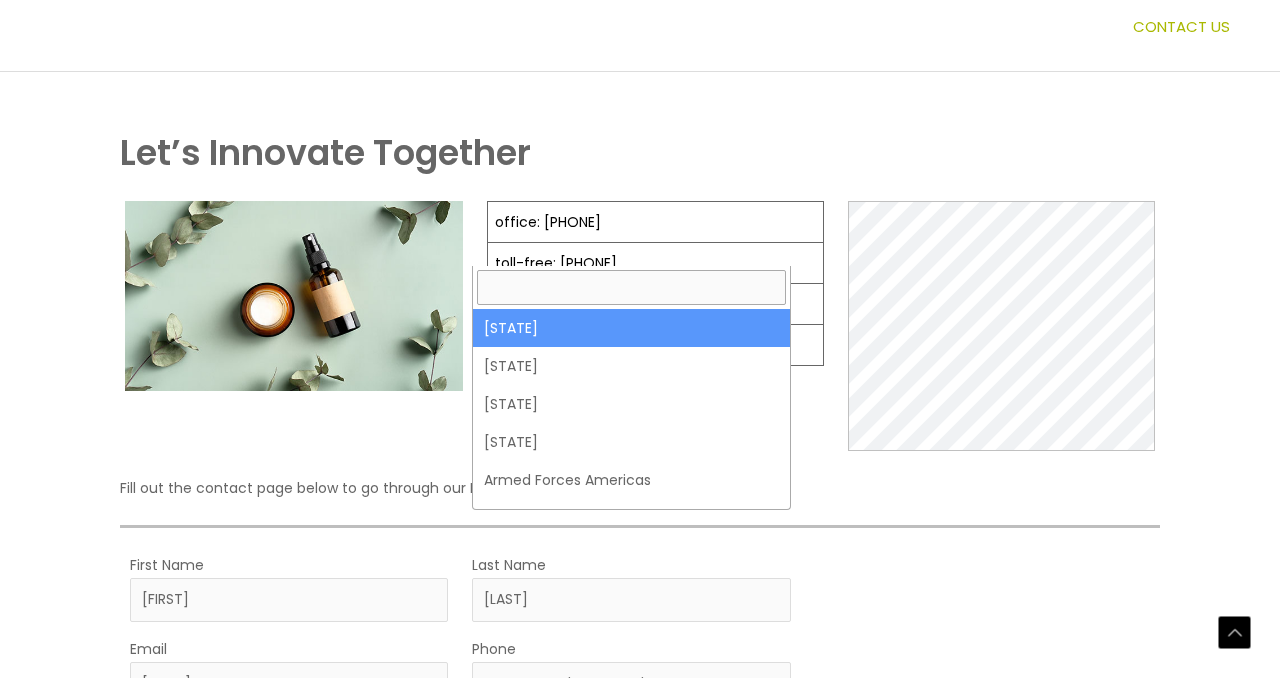 click on "State / Region" at bounding box center (534, 850) 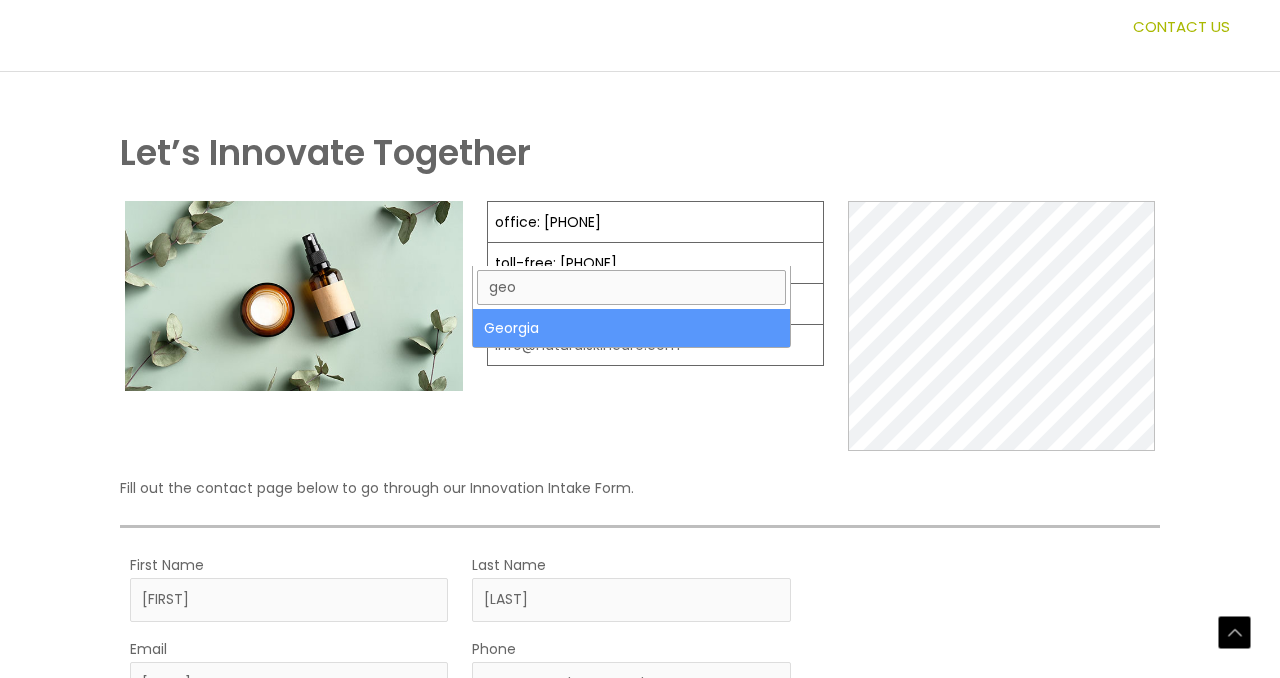 type on "geo" 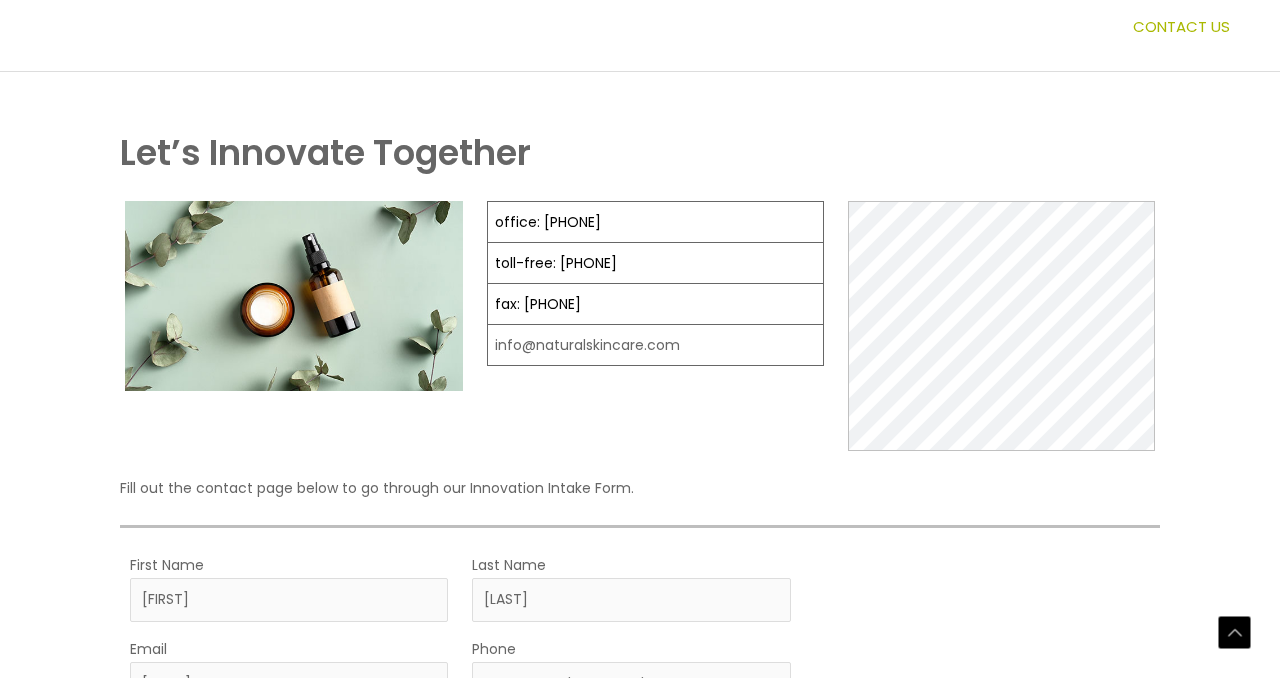 click on "Your estimated starting budget" at bounding box center (289, 932) 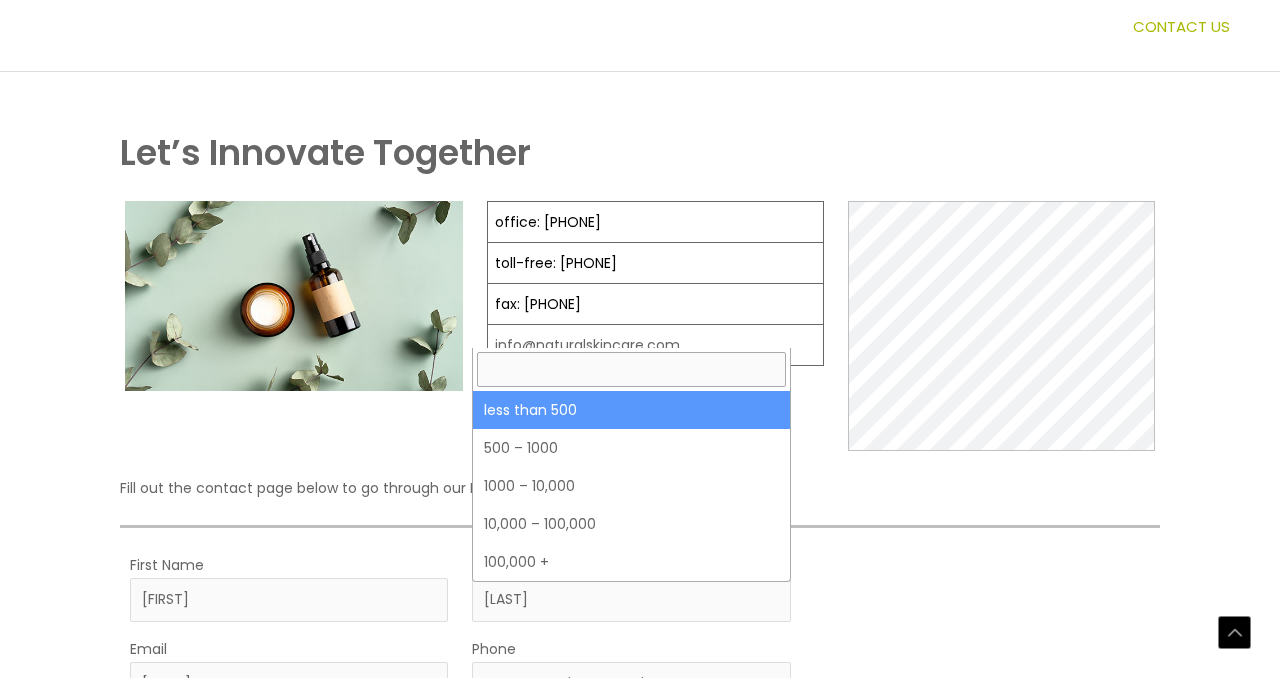 click on "Quantity Per Sku" at bounding box center (631, 932) 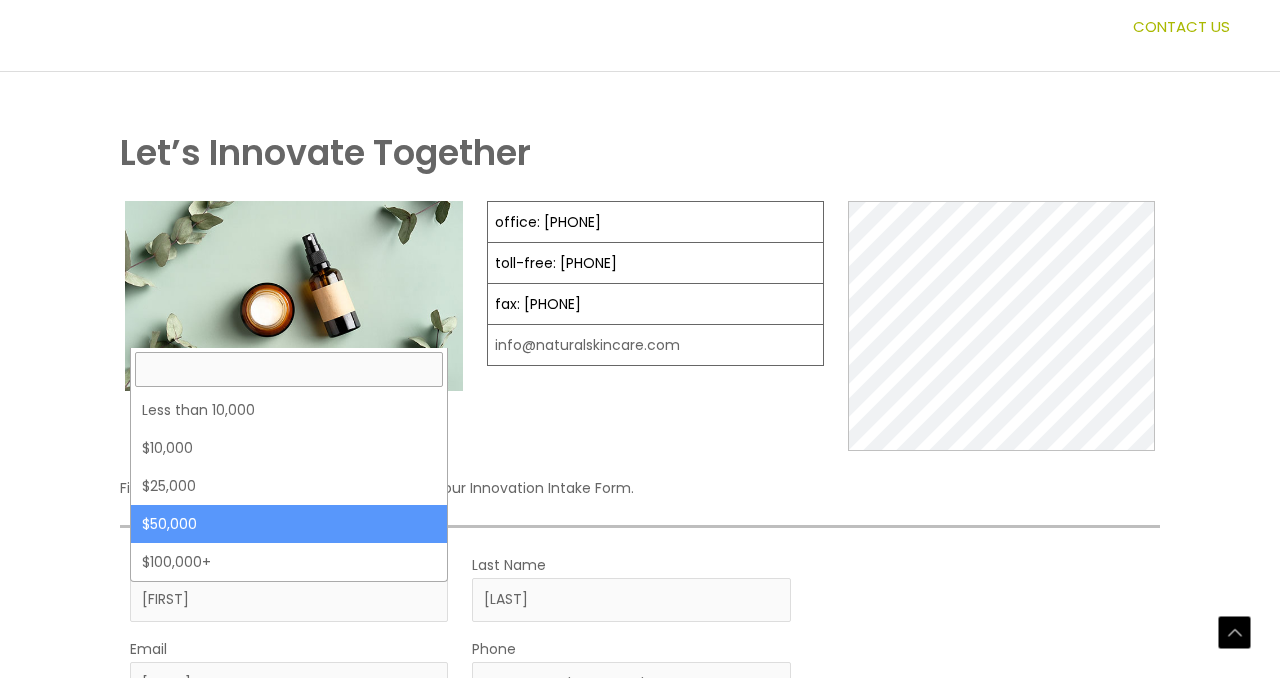 click on "Quantity Per Sku" at bounding box center [631, 932] 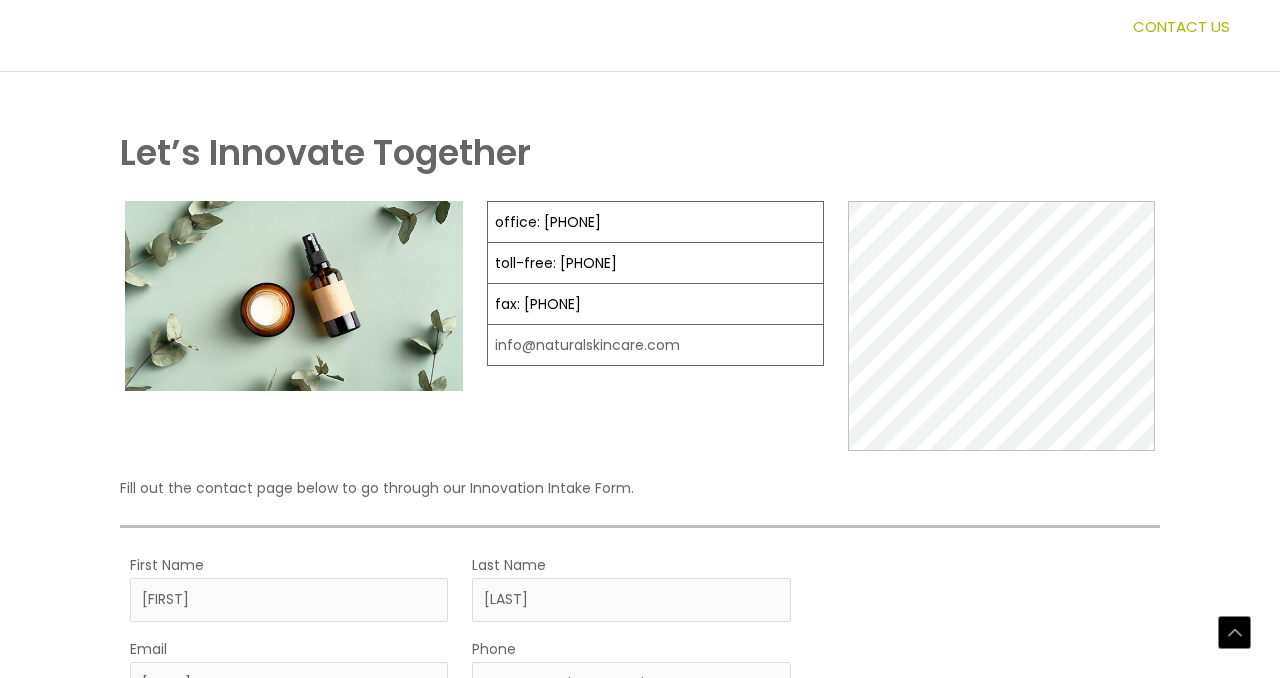 scroll, scrollTop: 0, scrollLeft: 0, axis: both 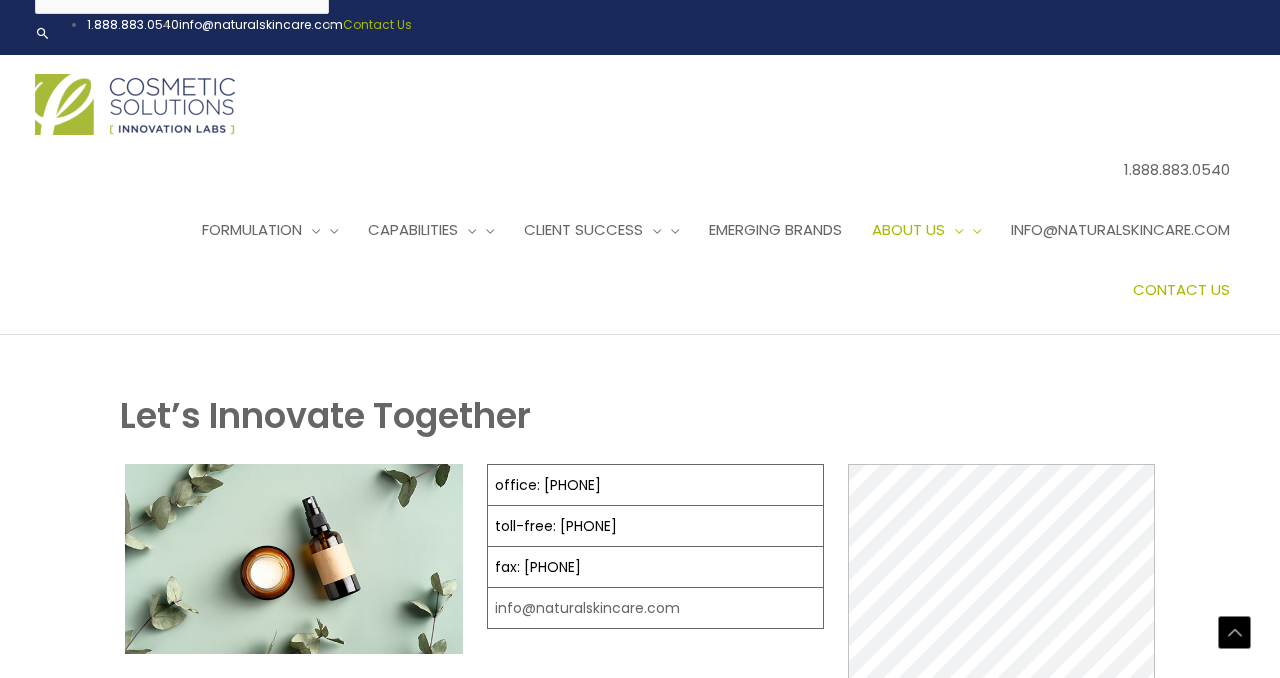 click on "Phone" at bounding box center [631, 947] 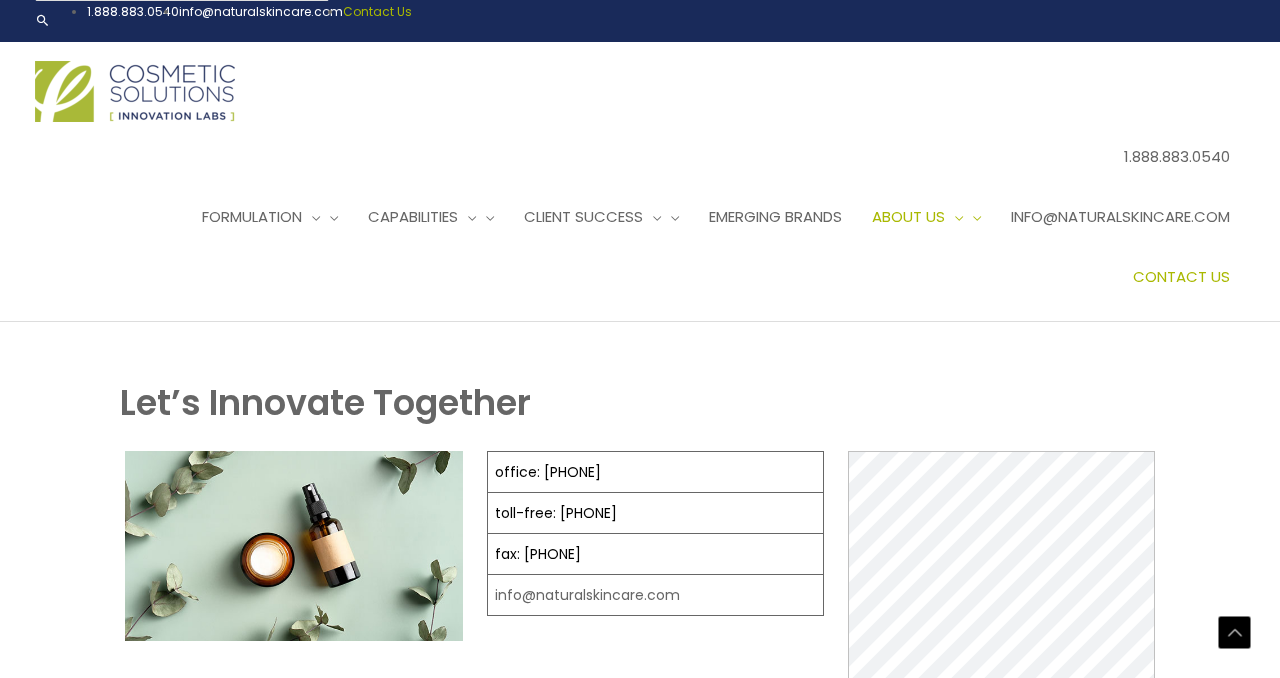 click on "[EMAIL]" at bounding box center (289, 934) 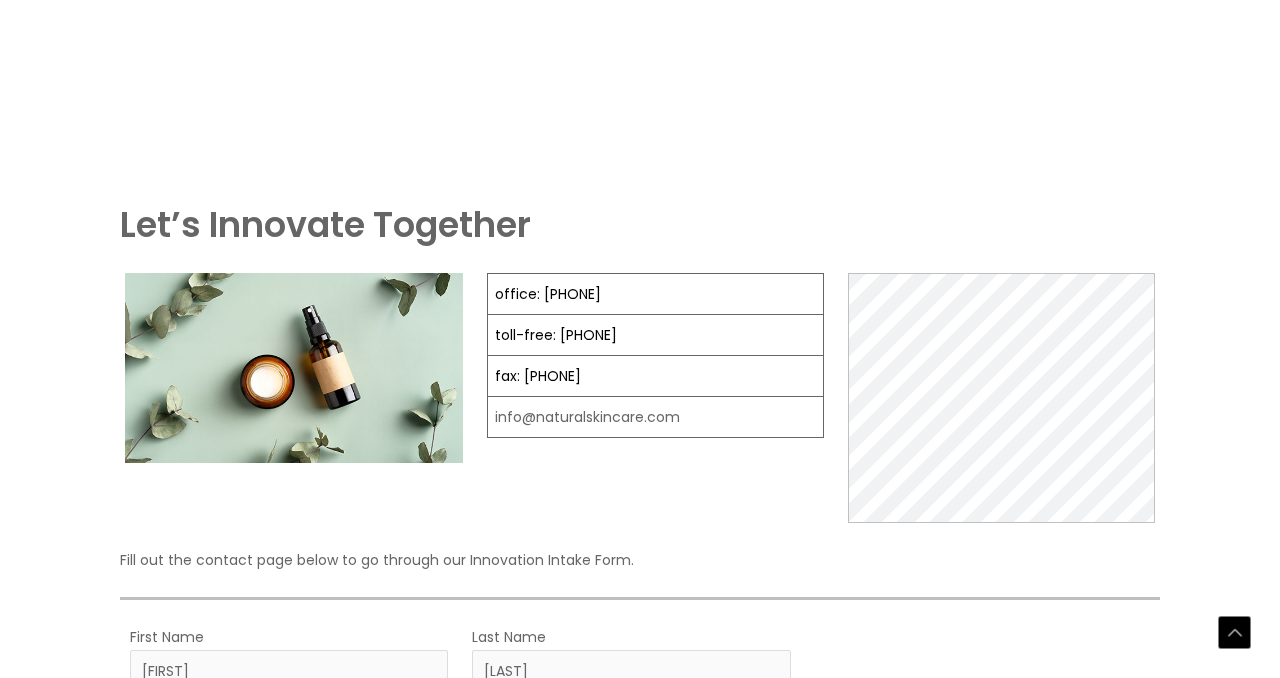 scroll, scrollTop: 726, scrollLeft: 0, axis: vertical 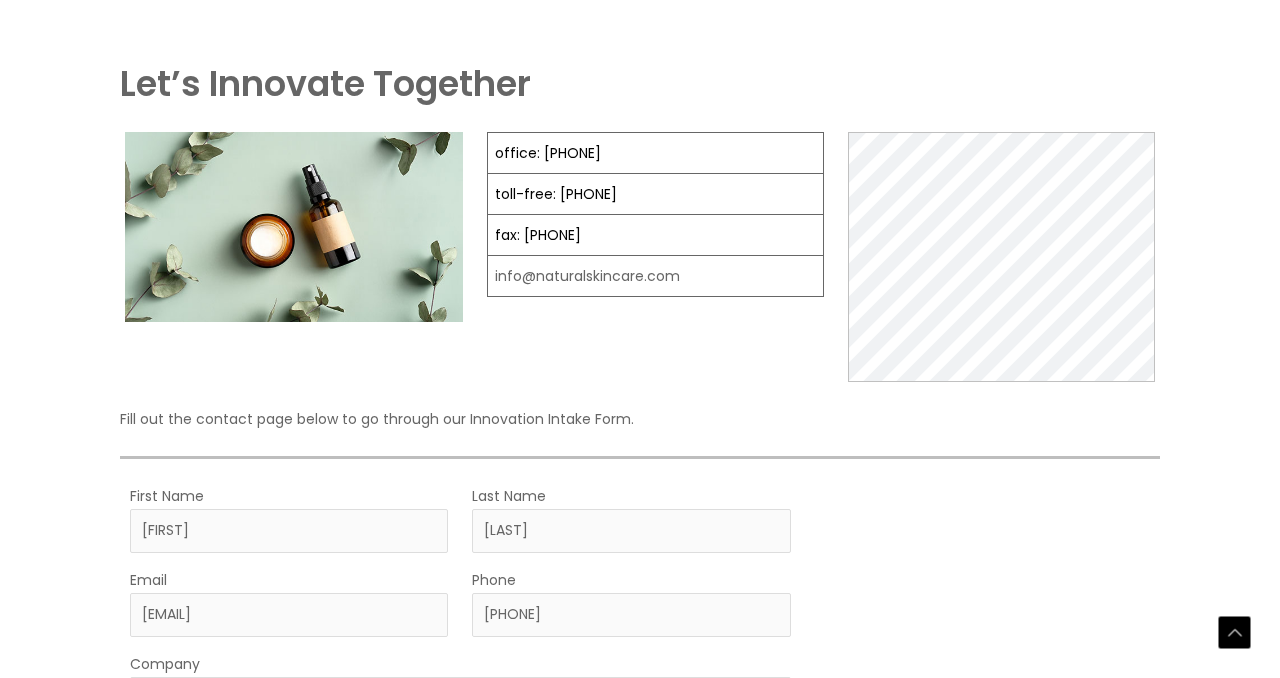 click on "Hi Team,
We’re launching a premium skincare line at Toplux Nutrition and are looking for in-stock whipped beef tallow formulas (2 oz jars, including variants with blue tansy).
Please provide:
- Available formulations
- Unit price (5,000 units)
- Lead time
- Jar options (including labeling)
- Setup/minimum fees
- Certifications (e.g. grass-fed, organic, GMP)
Looking forward to your quote.
Best,
[FIRST] [LAST]
Product Development Director
Toplux Nutrition
[EMAIL]" at bounding box center (460, 1014) 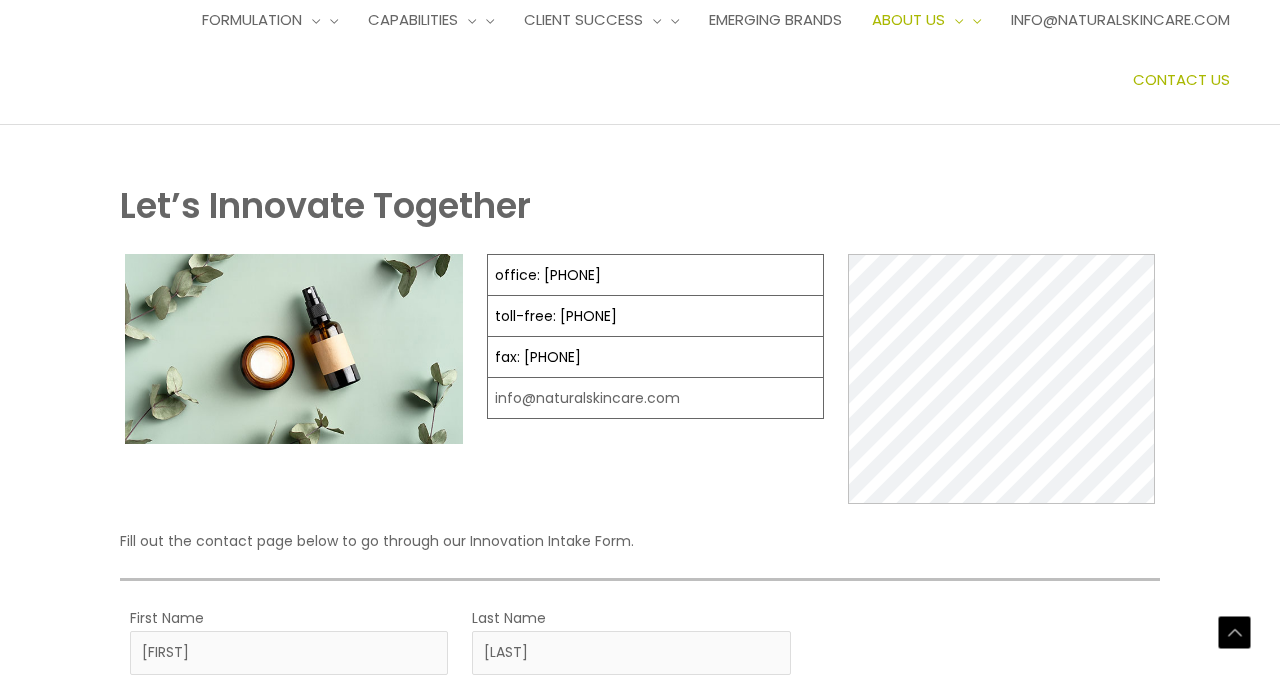 scroll, scrollTop: 539, scrollLeft: 0, axis: vertical 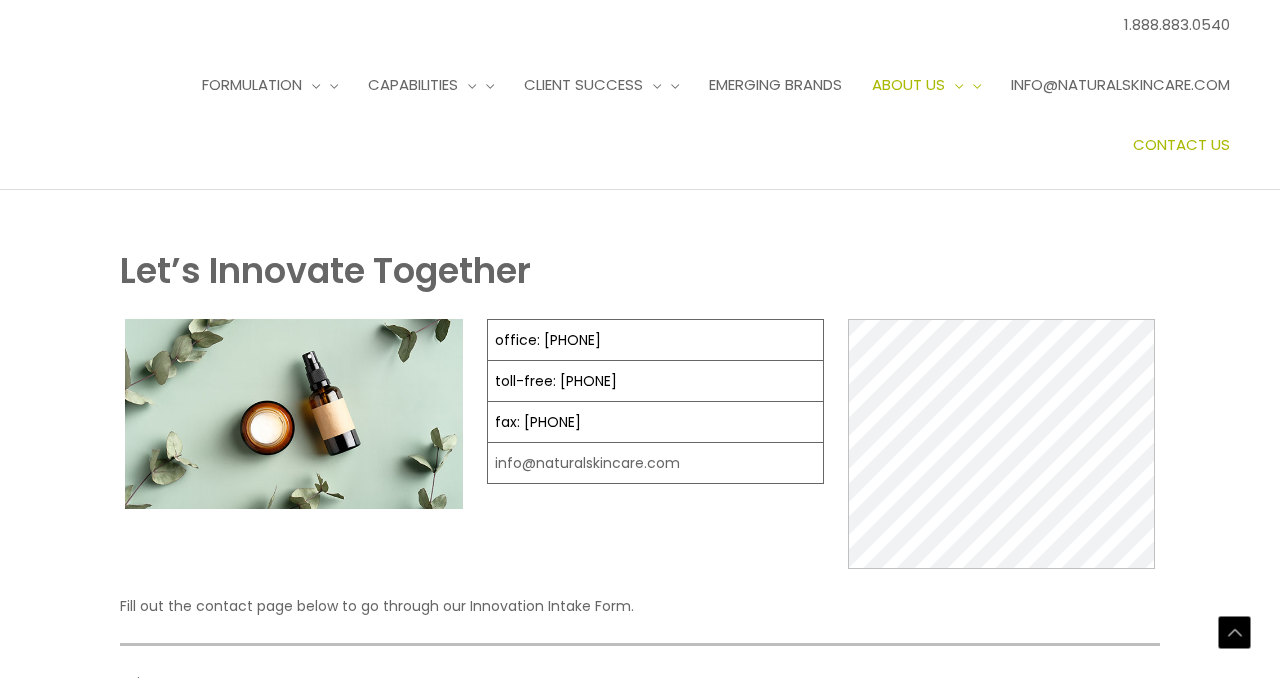 click on "[EMAIL]" at bounding box center (289, 802) 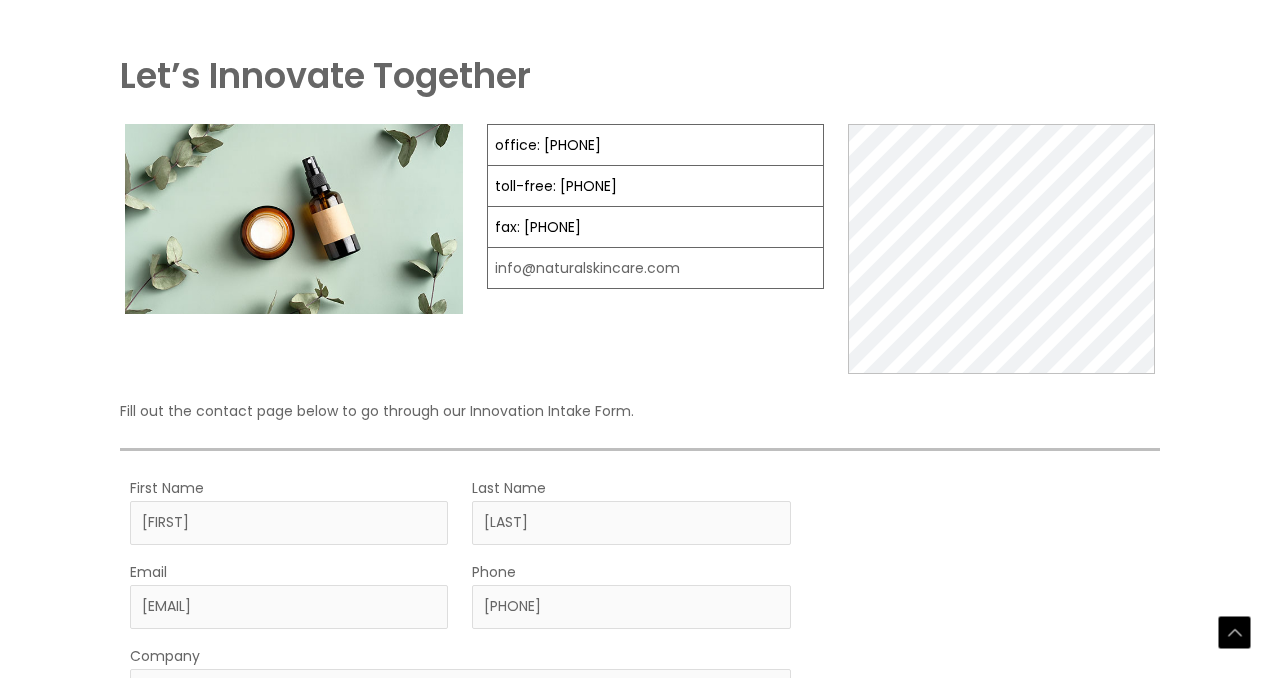 scroll, scrollTop: 843, scrollLeft: 0, axis: vertical 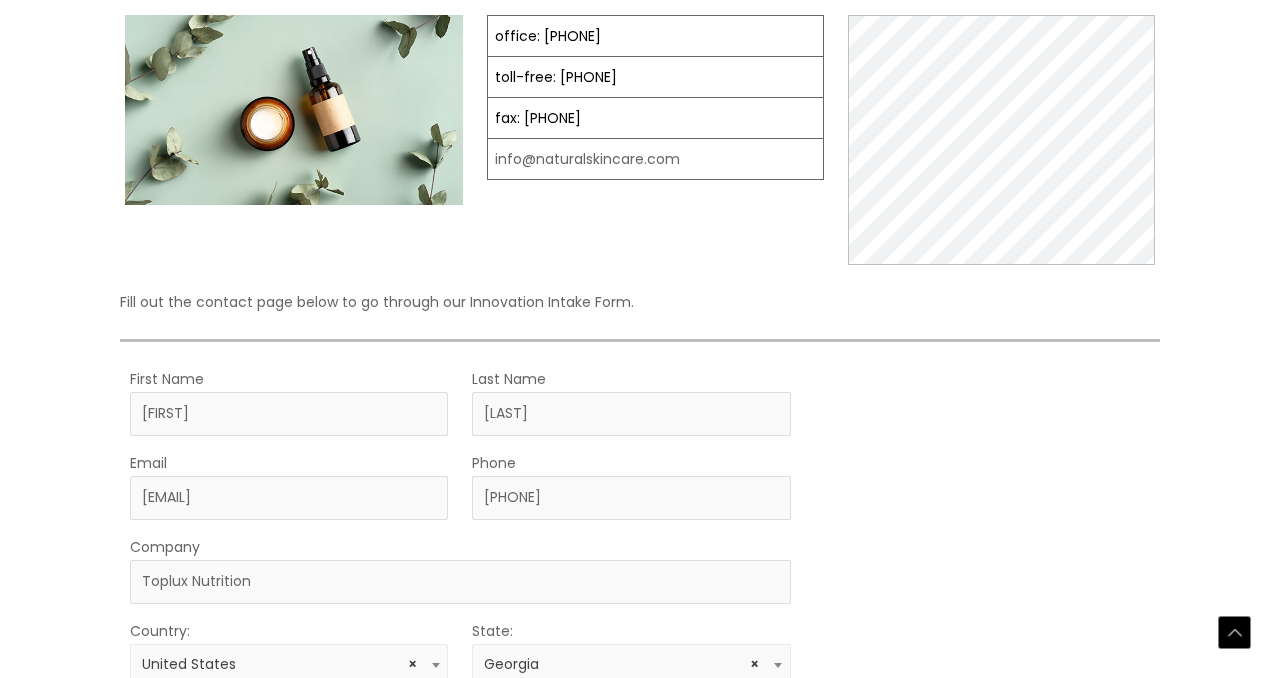 click on "Submit" at bounding box center (171, 1006) 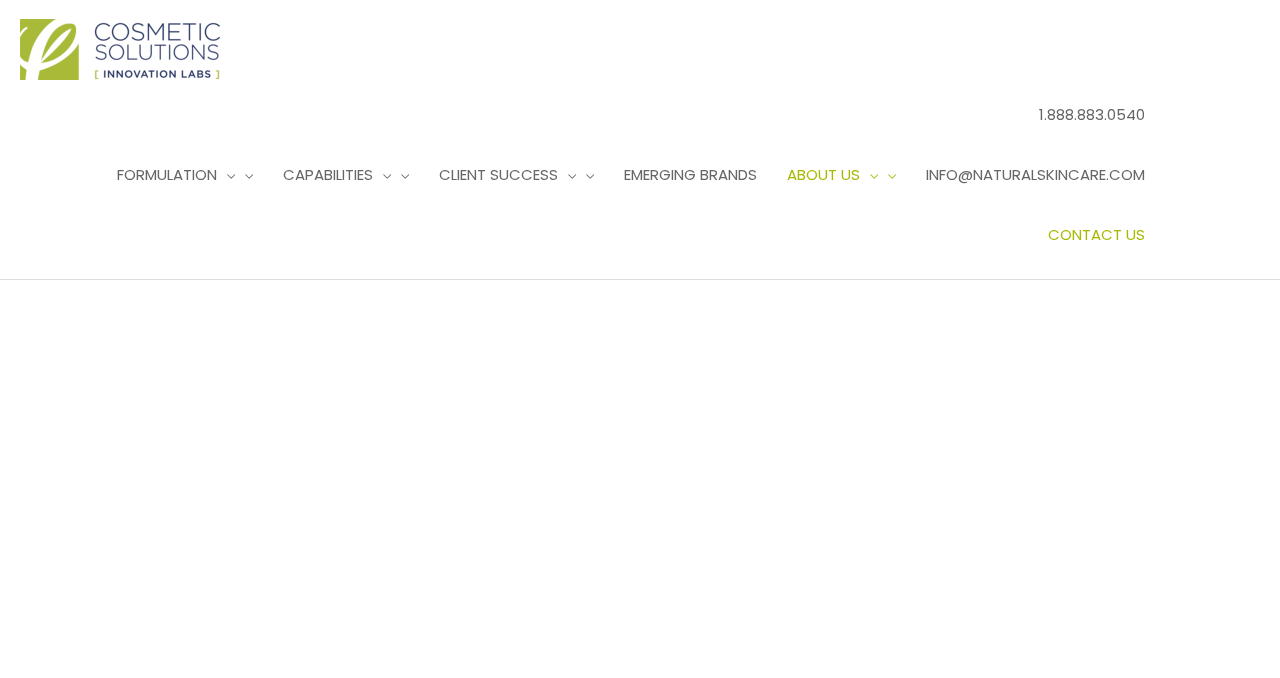 scroll, scrollTop: 81, scrollLeft: 0, axis: vertical 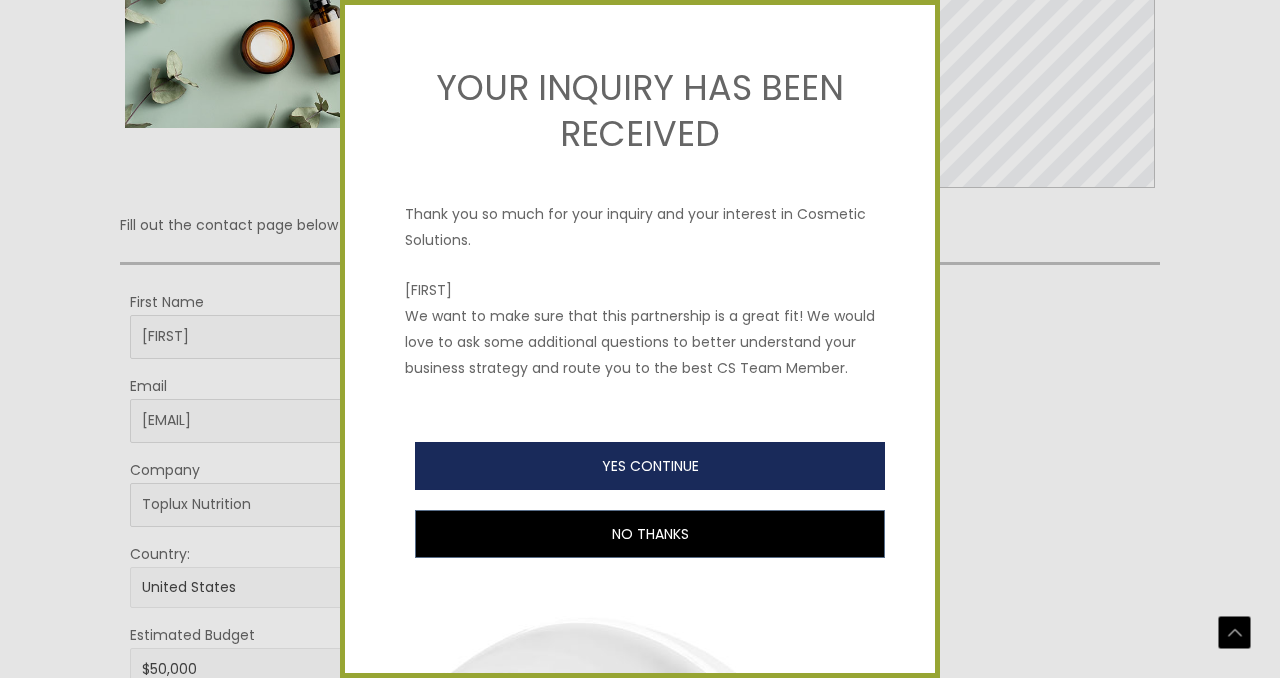 click on "YES CONTINUE" at bounding box center (650, 466) 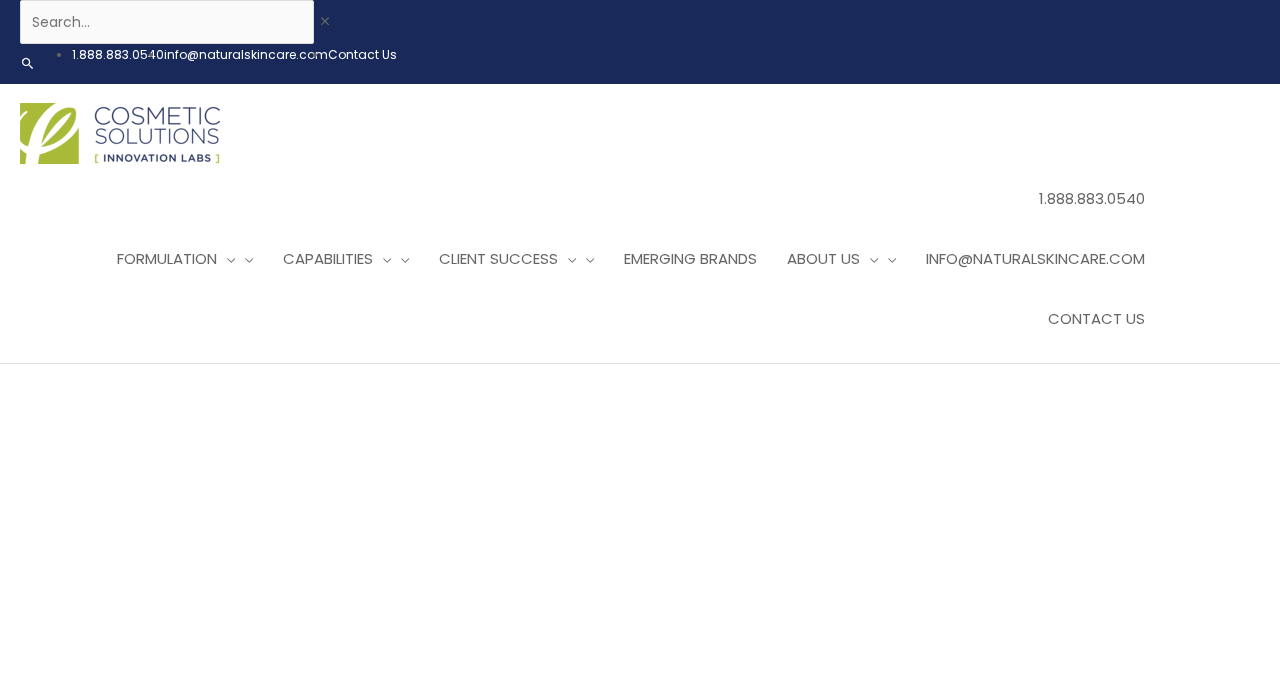 scroll, scrollTop: 0, scrollLeft: 0, axis: both 